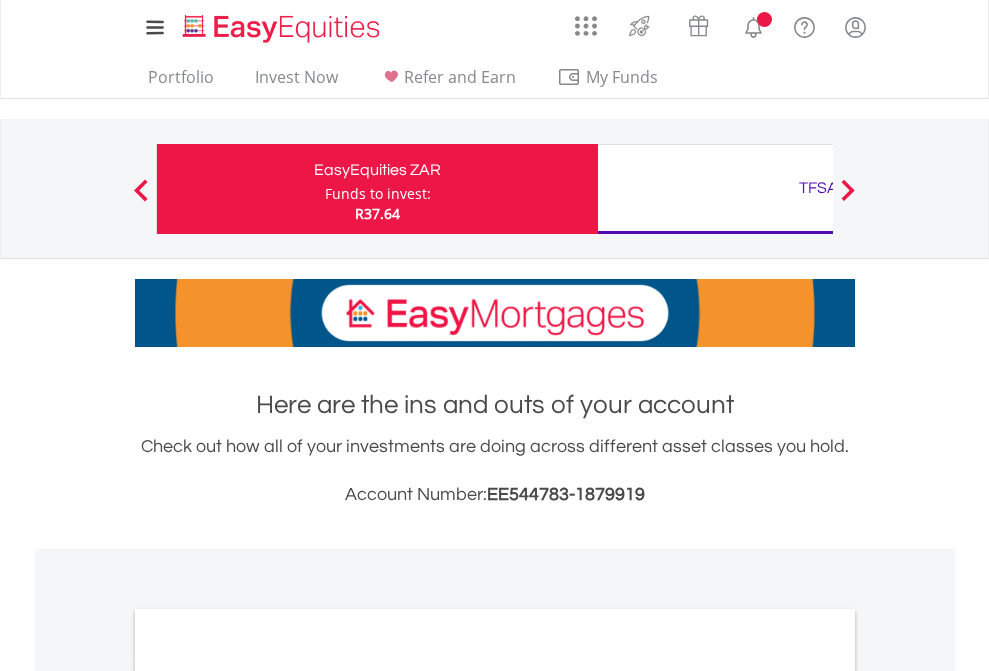scroll, scrollTop: 0, scrollLeft: 0, axis: both 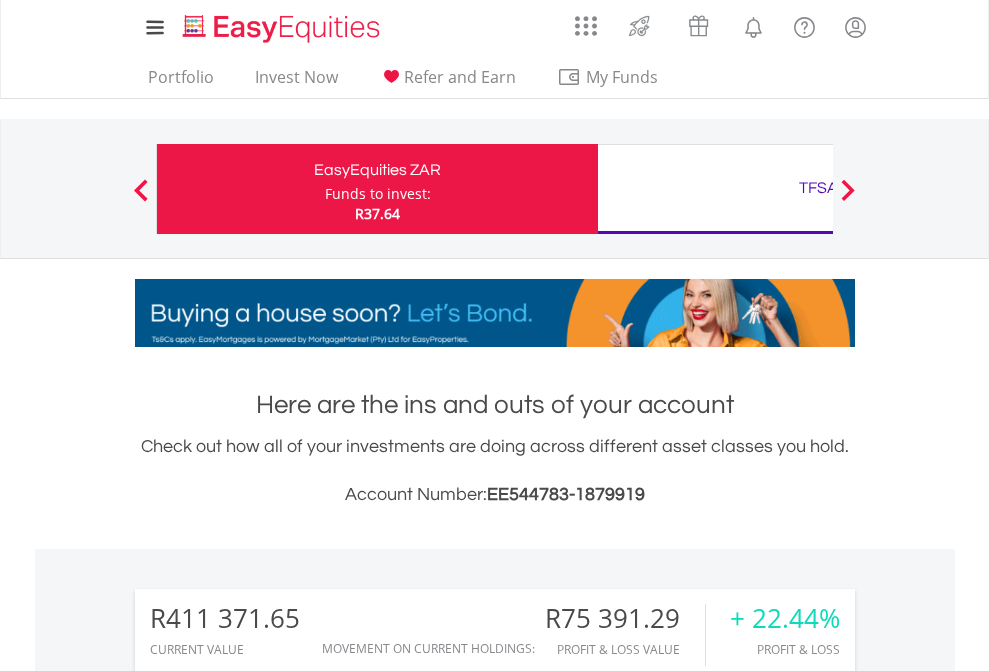 click on "Funds to invest:" at bounding box center (378, 194) 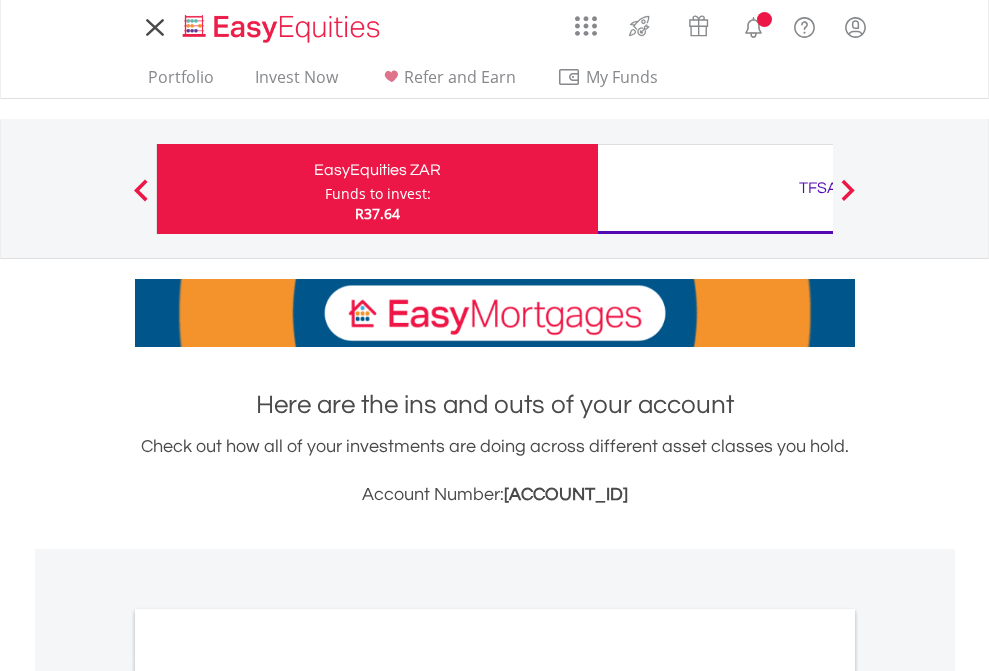 scroll, scrollTop: 0, scrollLeft: 0, axis: both 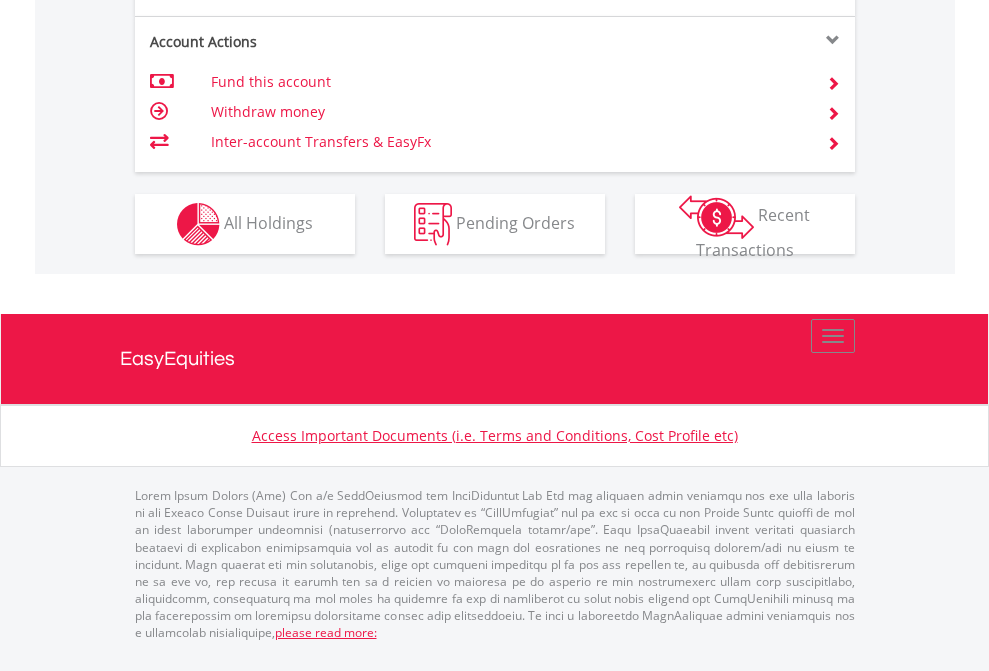 click on "Investment types" at bounding box center (706, -337) 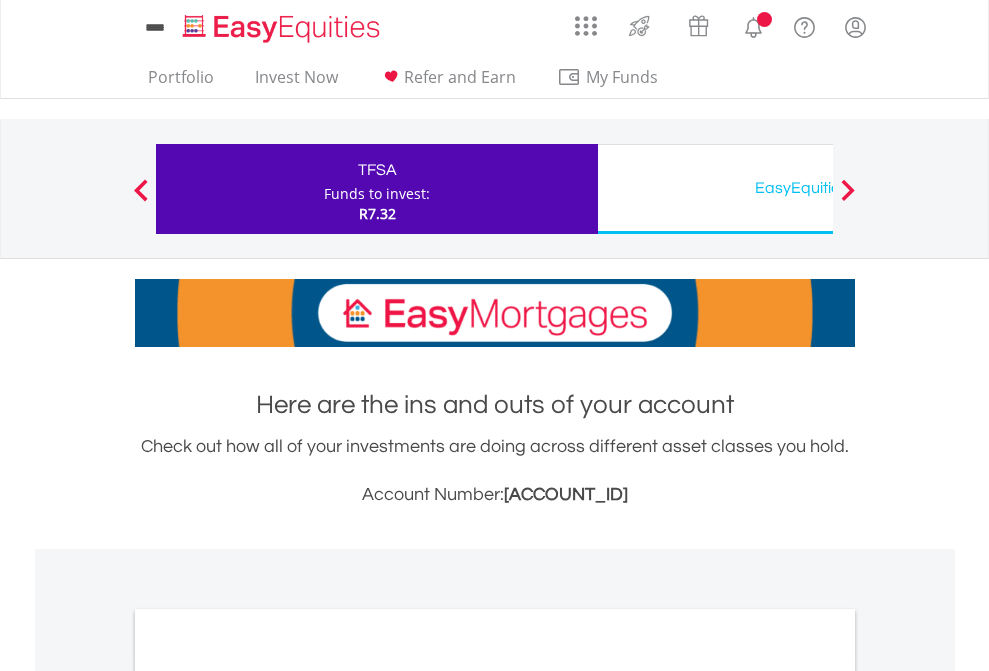 scroll, scrollTop: 0, scrollLeft: 0, axis: both 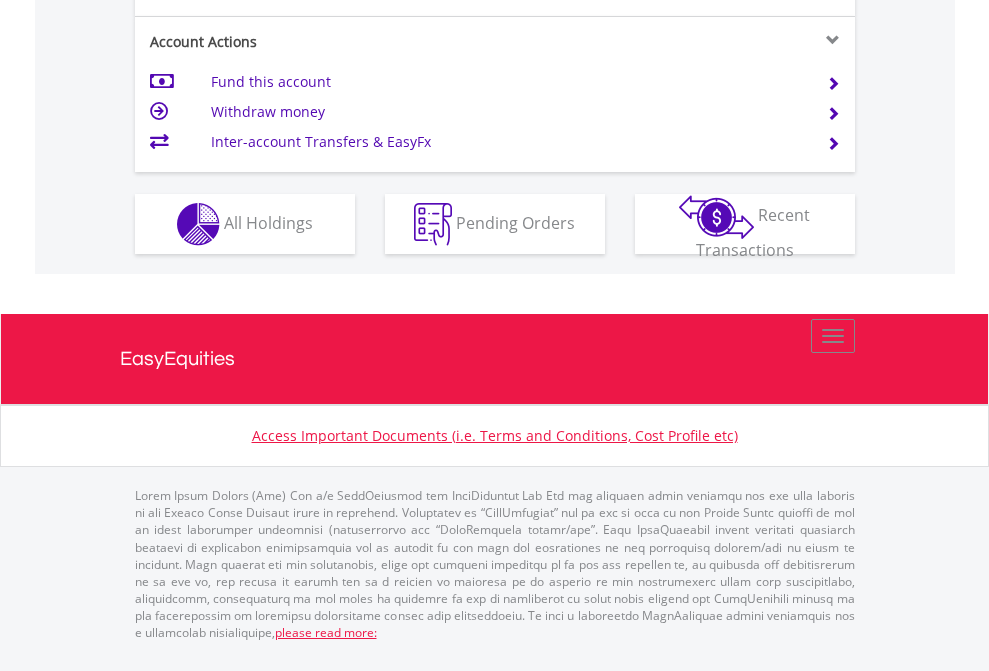 click on "Investment types" at bounding box center [706, -337] 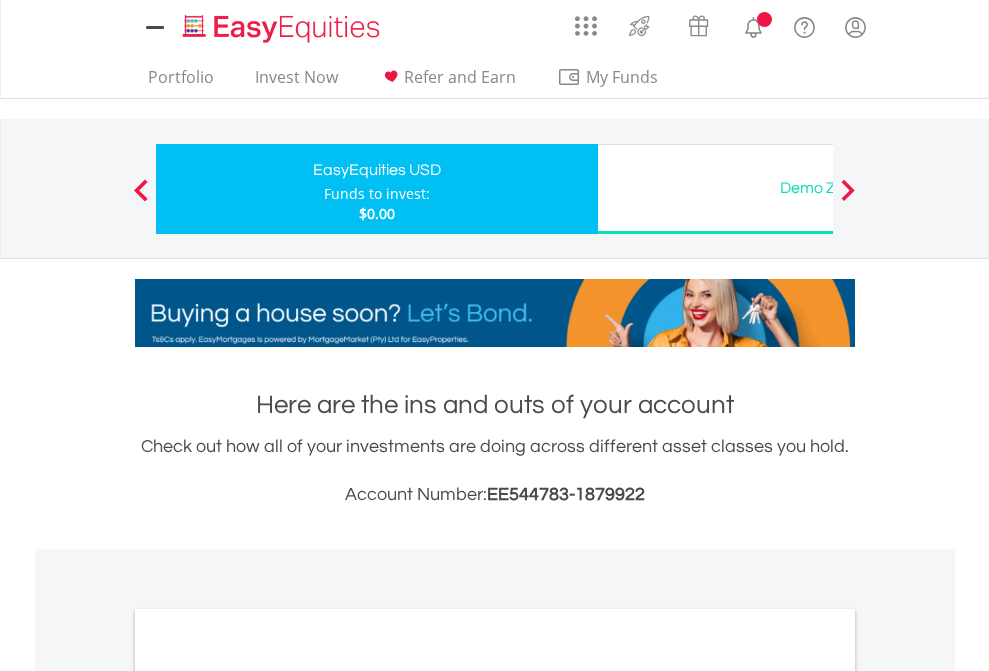 scroll, scrollTop: 0, scrollLeft: 0, axis: both 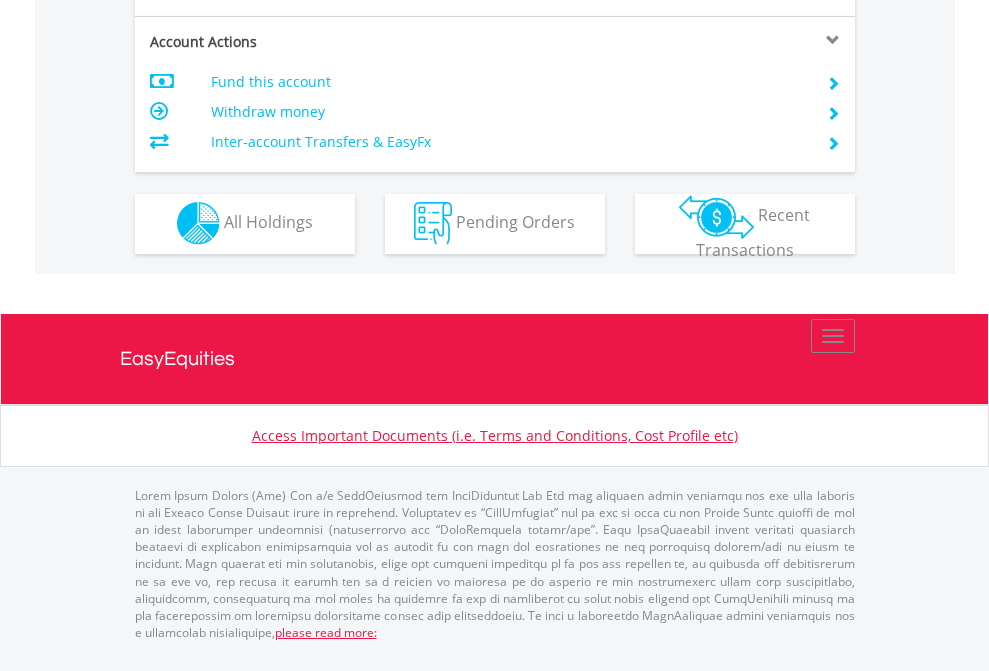 click on "Investment types" at bounding box center [706, -353] 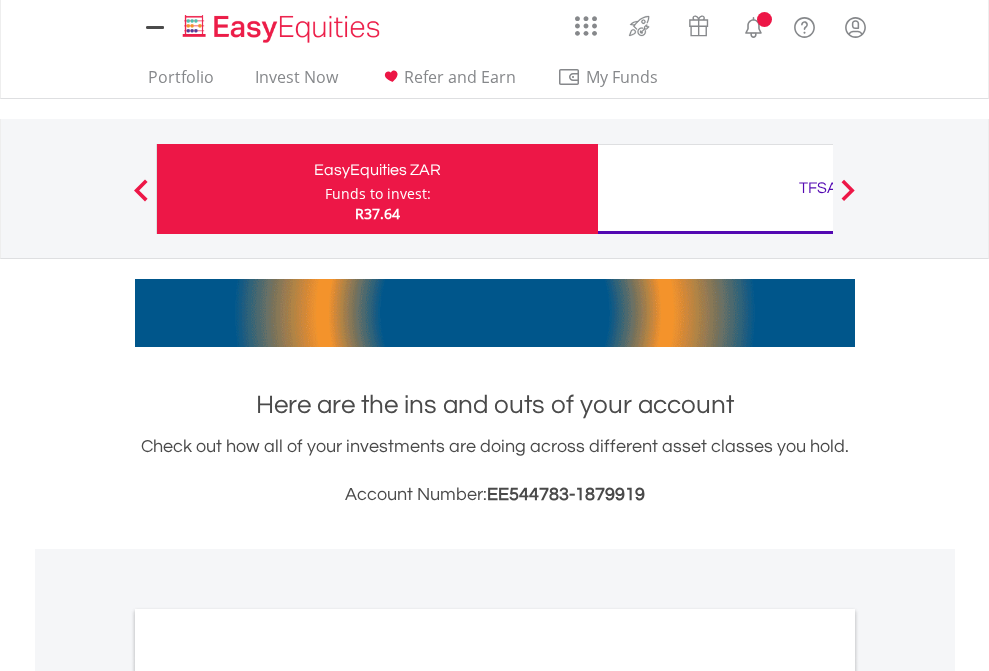 click on "All Holdings" at bounding box center (268, 1096) 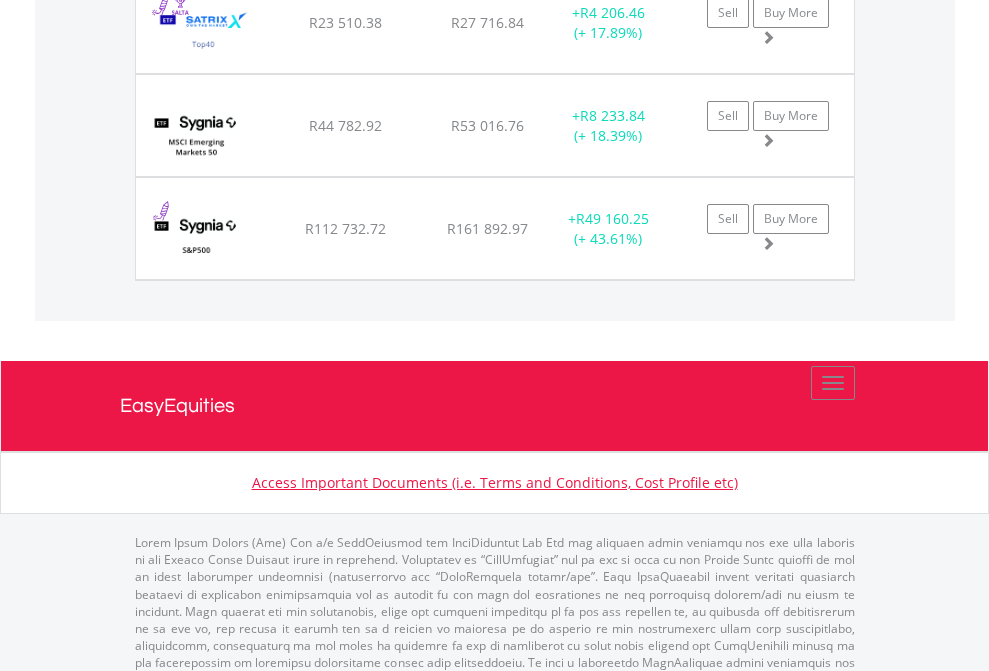 scroll, scrollTop: 2345, scrollLeft: 0, axis: vertical 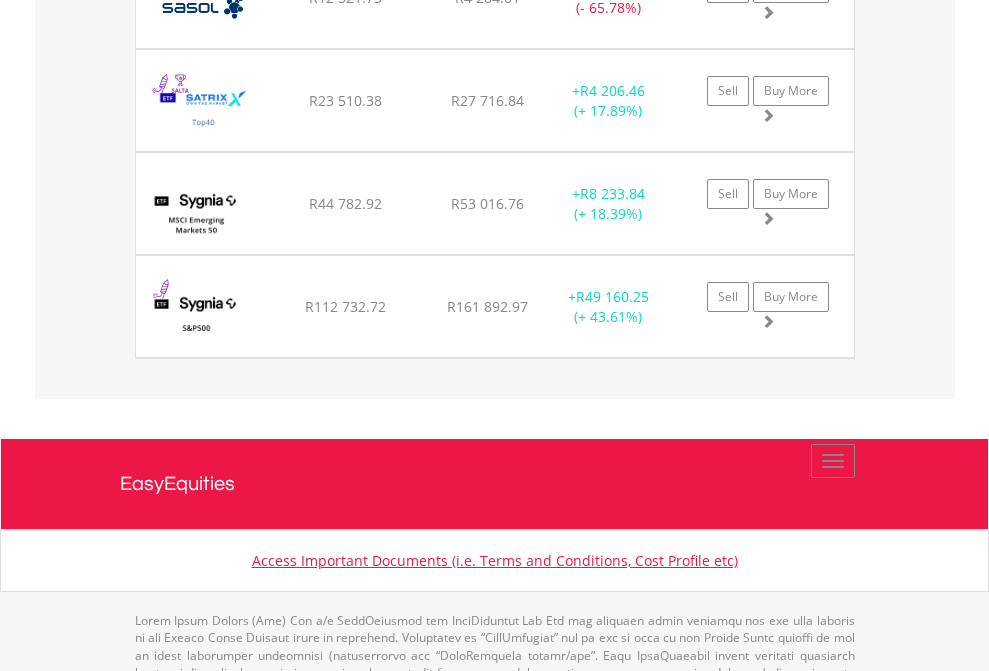 click on "TFSA" at bounding box center (818, -2157) 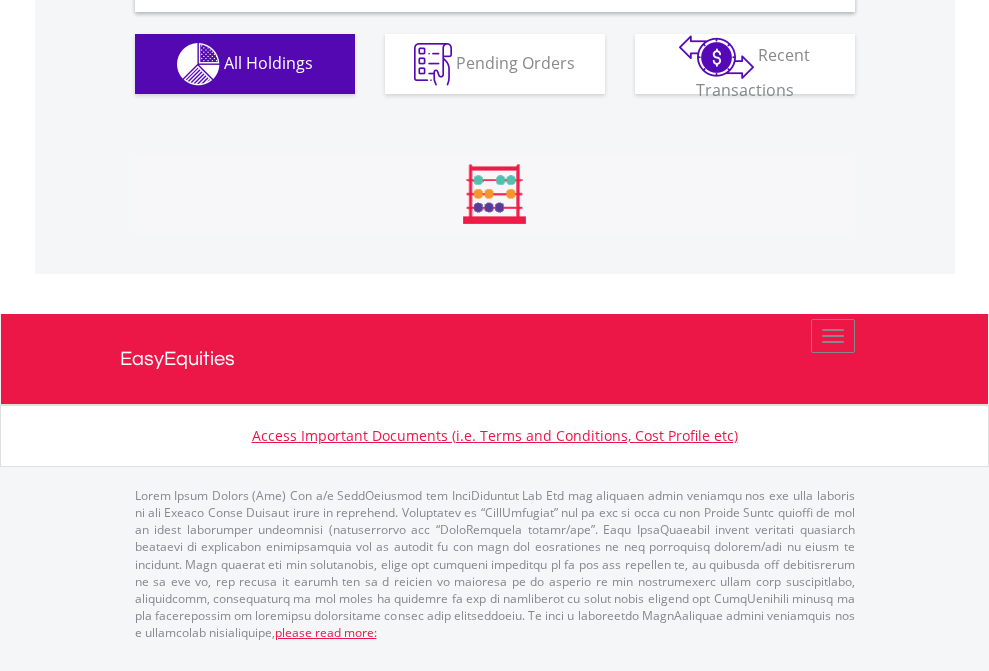 scroll, scrollTop: 1933, scrollLeft: 0, axis: vertical 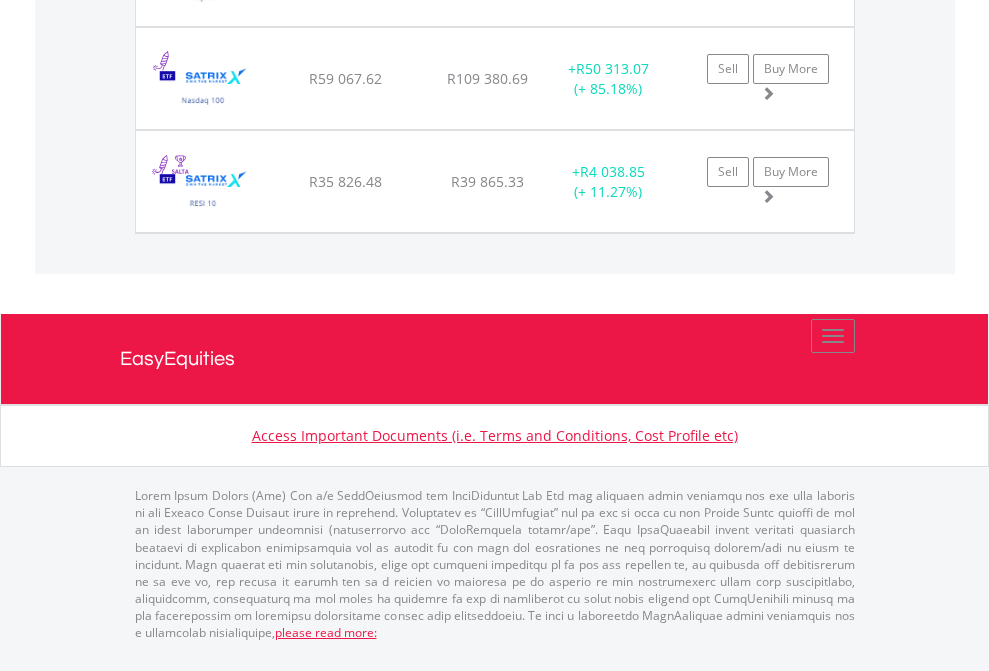 click on "EasyEquities USD" at bounding box center [818, -1483] 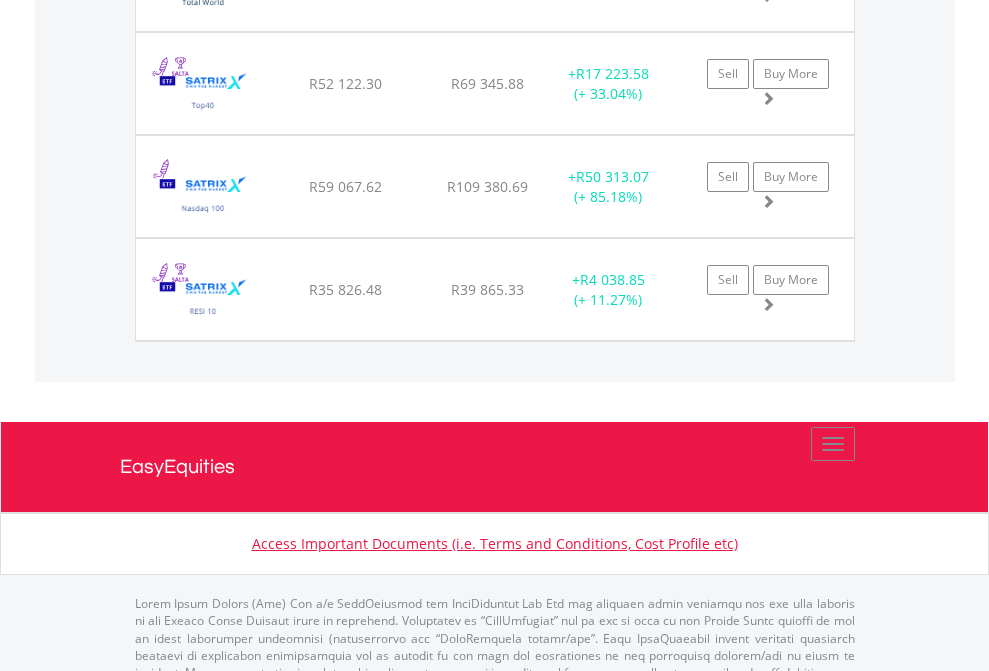 scroll, scrollTop: 144, scrollLeft: 0, axis: vertical 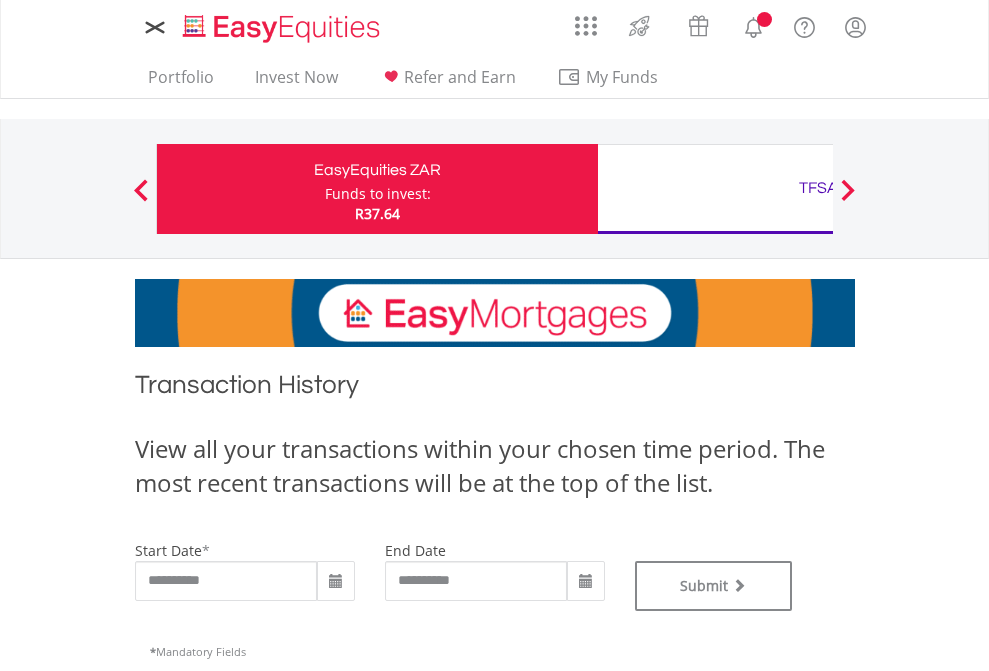 type on "**********" 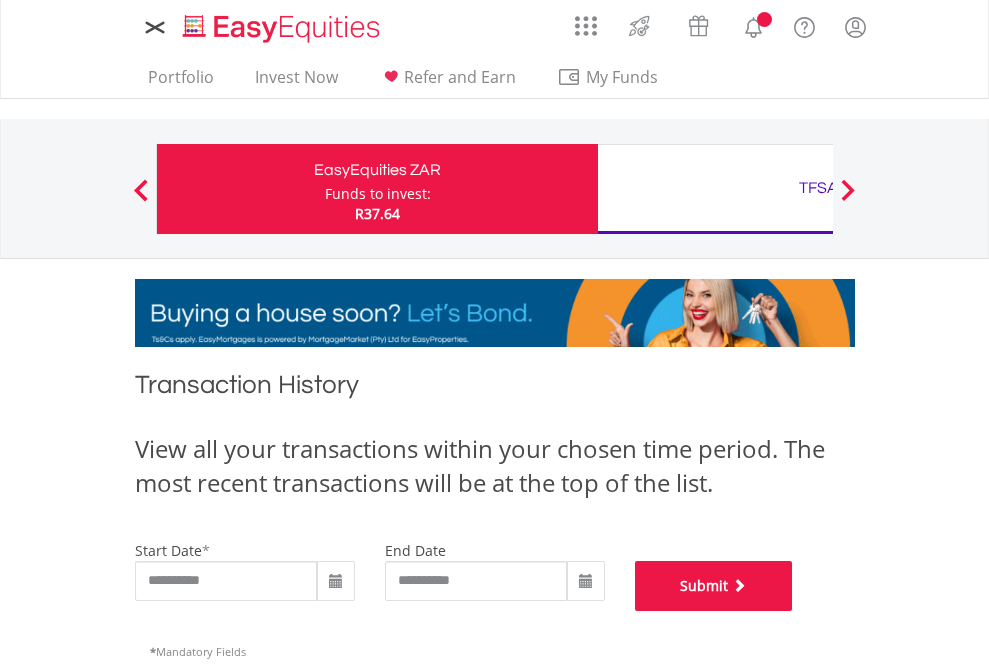 click on "Submit" at bounding box center (714, 586) 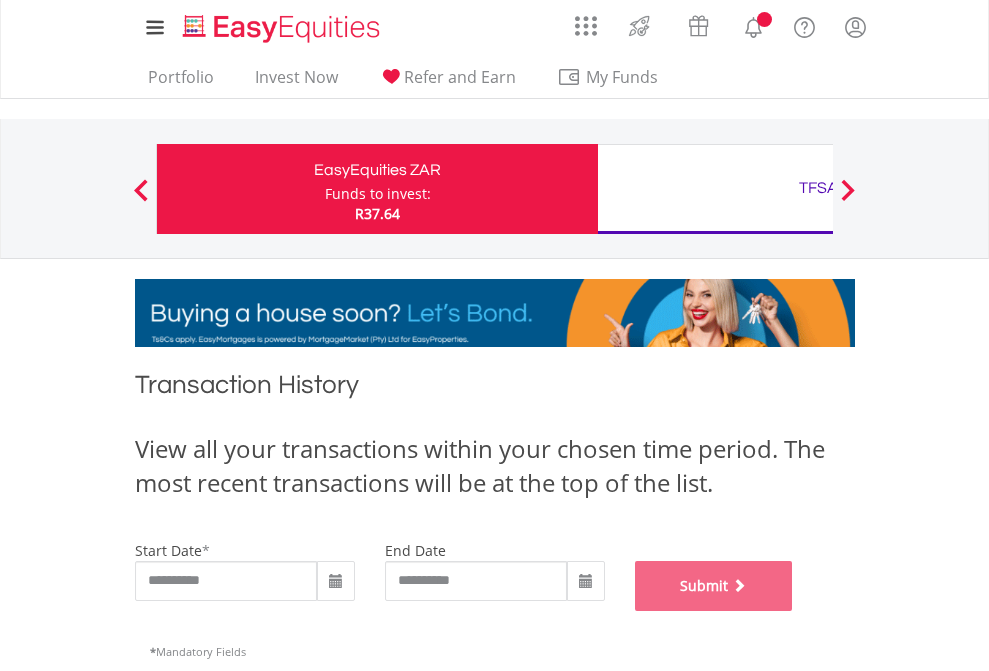 scroll, scrollTop: 811, scrollLeft: 0, axis: vertical 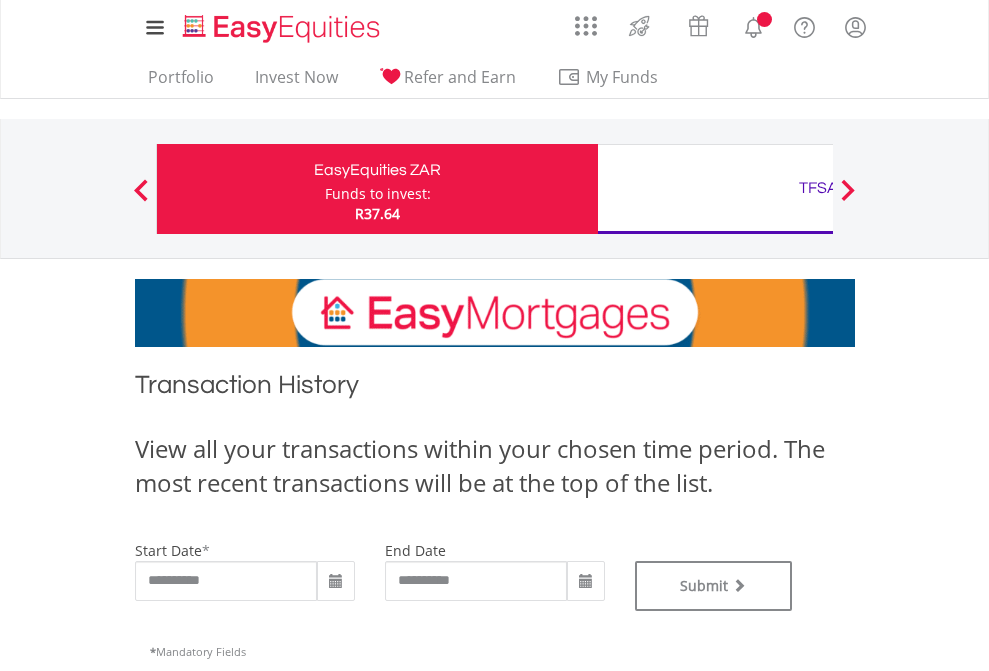 click on "TFSA" at bounding box center (818, 188) 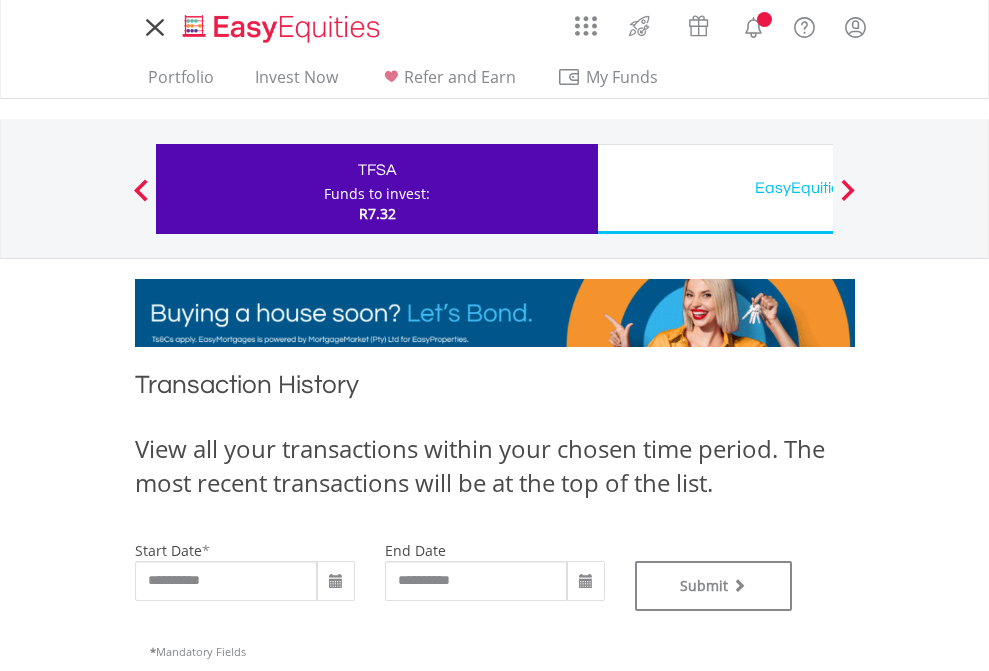 scroll, scrollTop: 0, scrollLeft: 0, axis: both 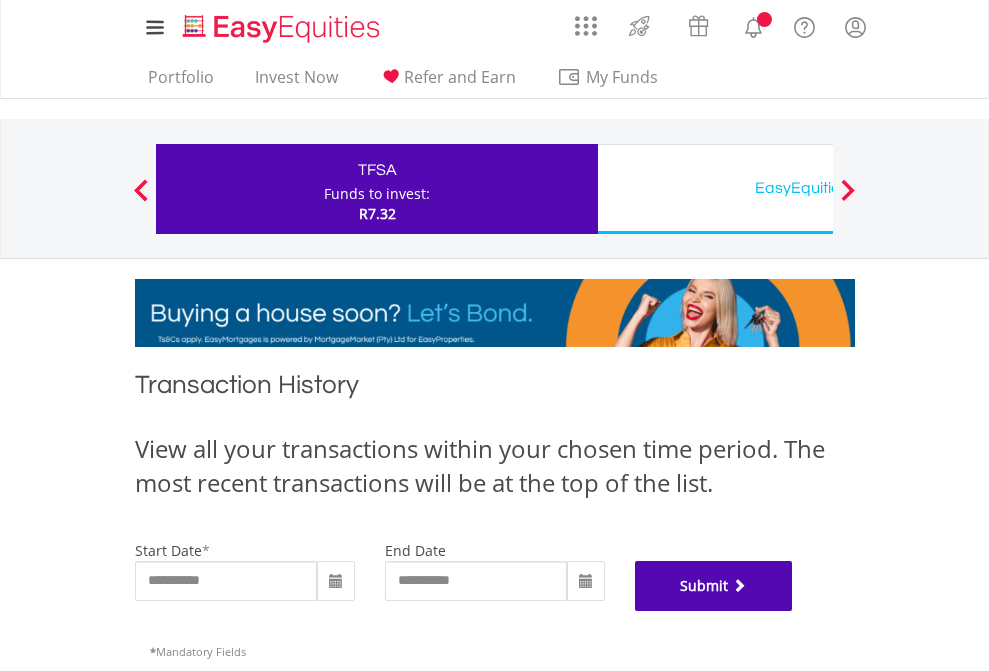 click on "Submit" at bounding box center [714, 586] 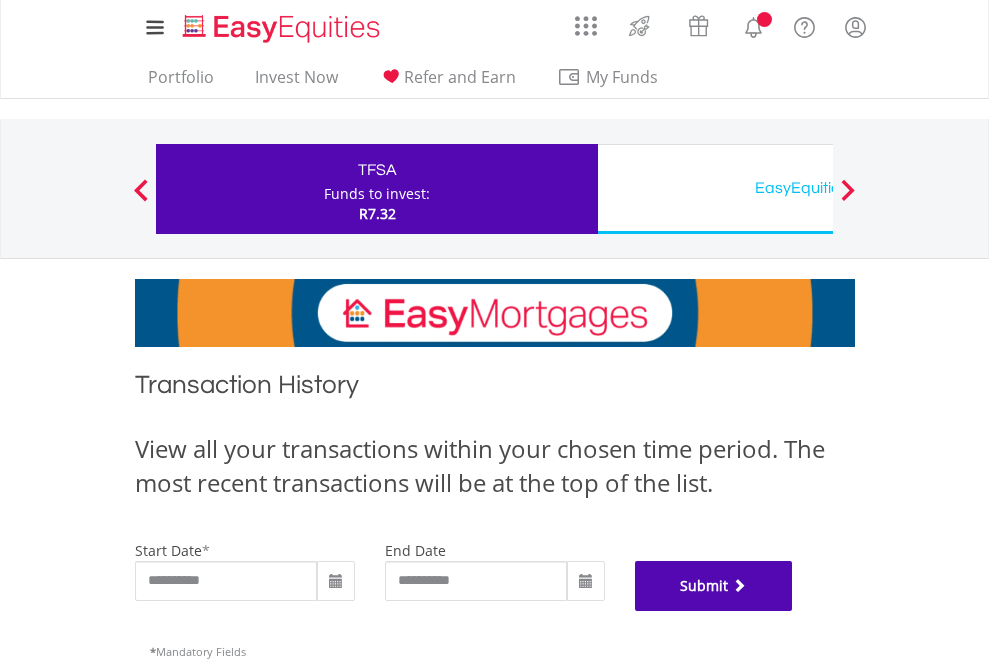 scroll, scrollTop: 811, scrollLeft: 0, axis: vertical 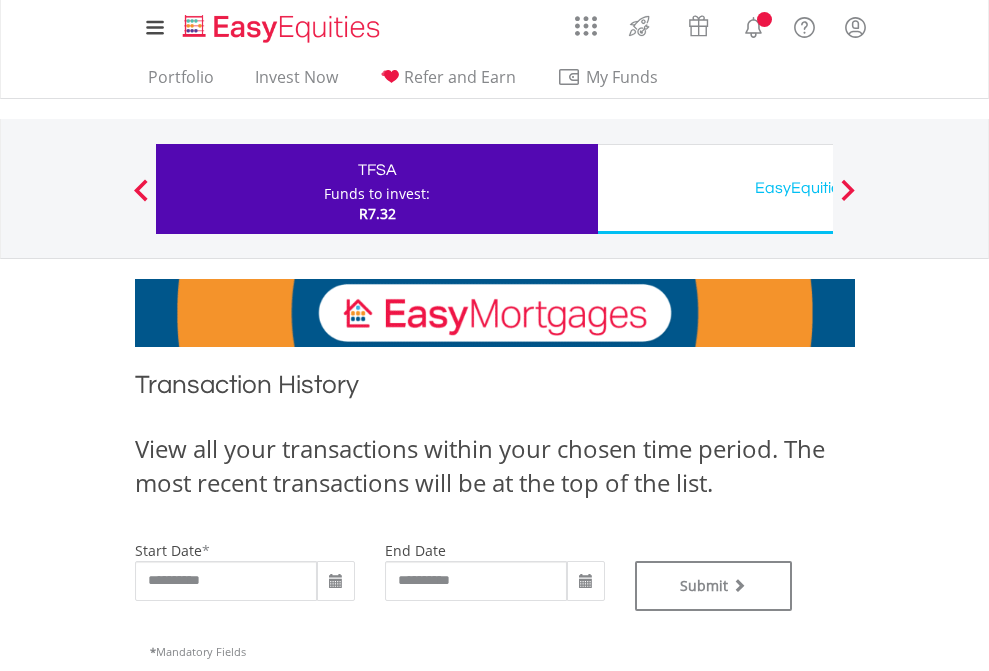 click on "EasyEquities USD" at bounding box center [818, 188] 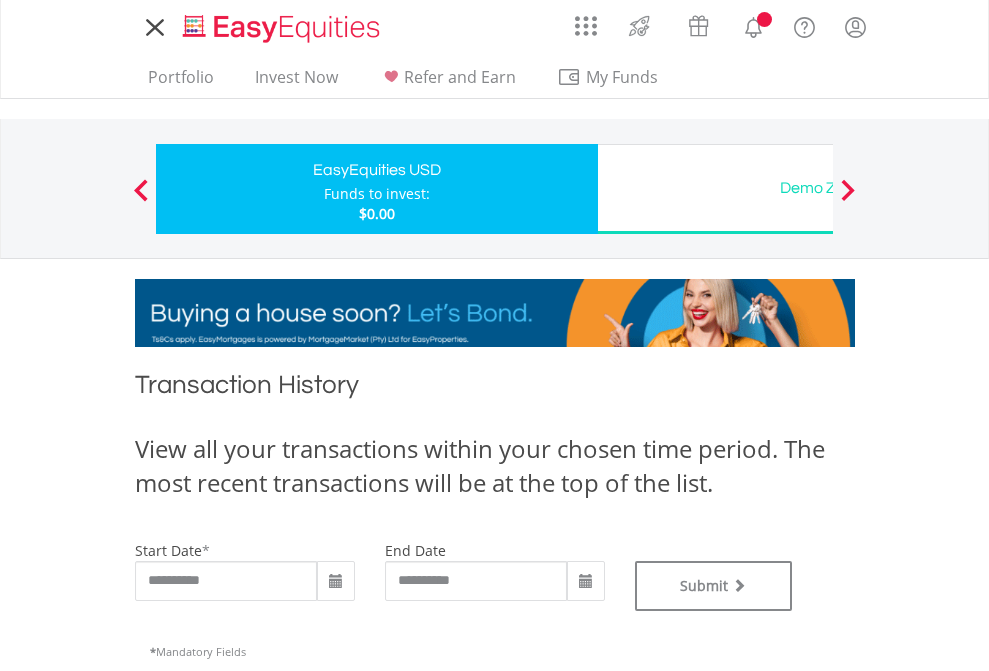 scroll, scrollTop: 0, scrollLeft: 0, axis: both 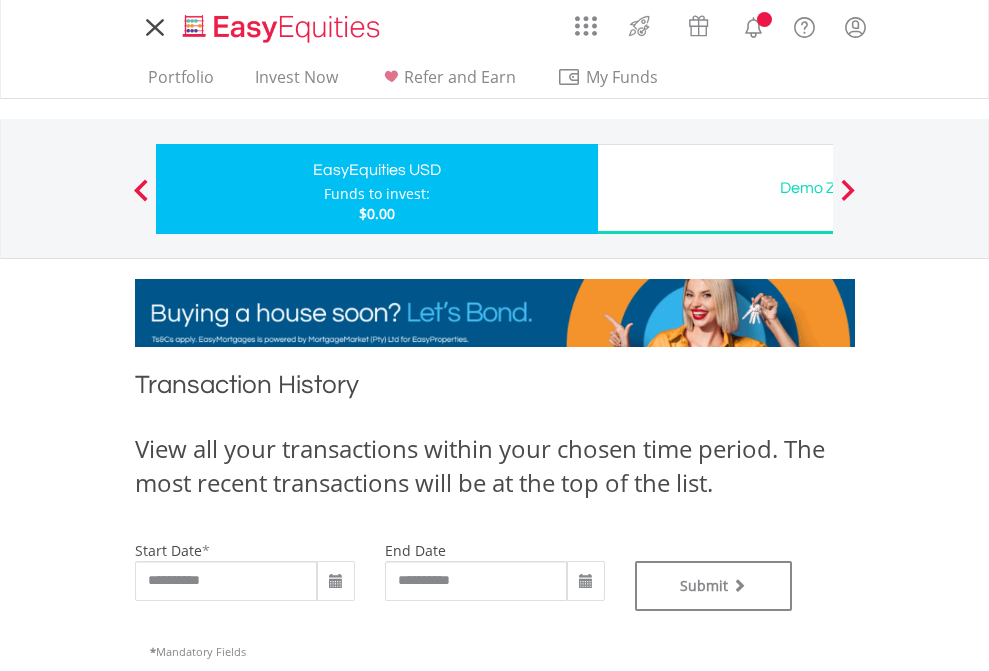 type on "**********" 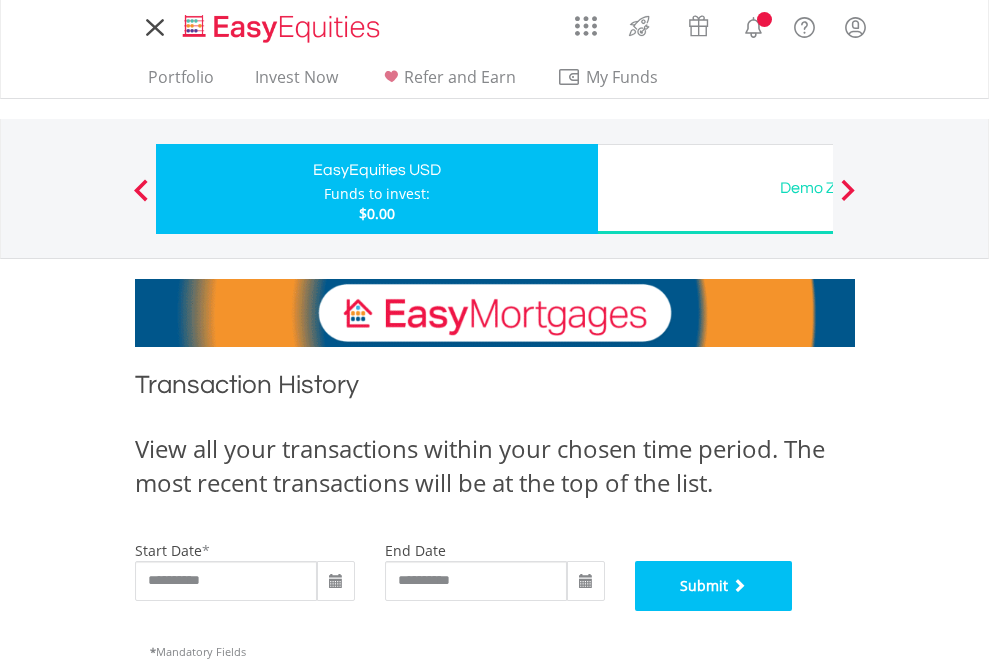 click on "Submit" at bounding box center (714, 586) 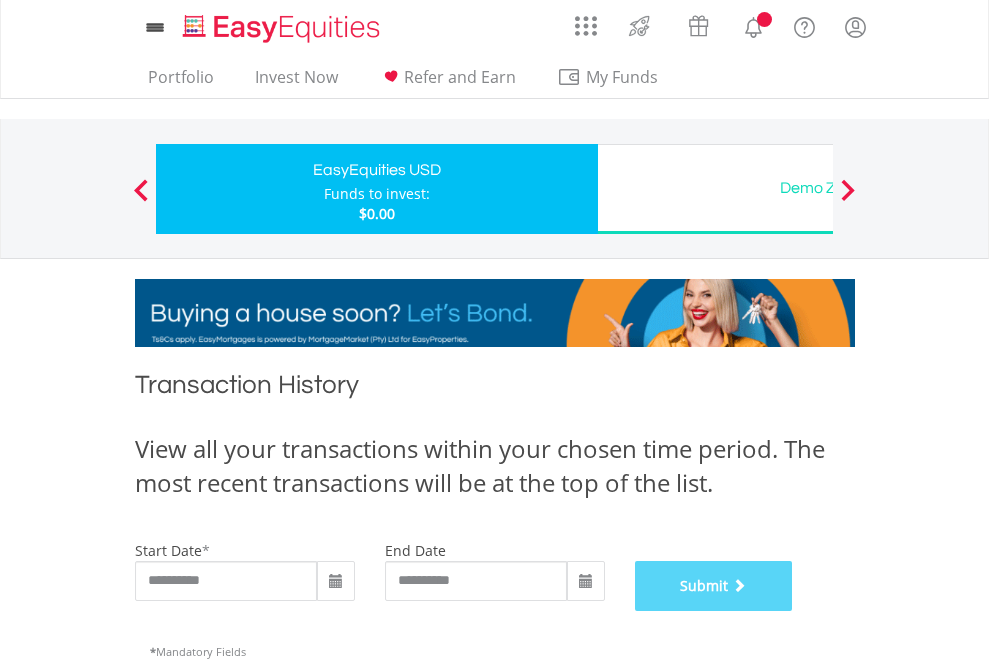 scroll, scrollTop: 811, scrollLeft: 0, axis: vertical 